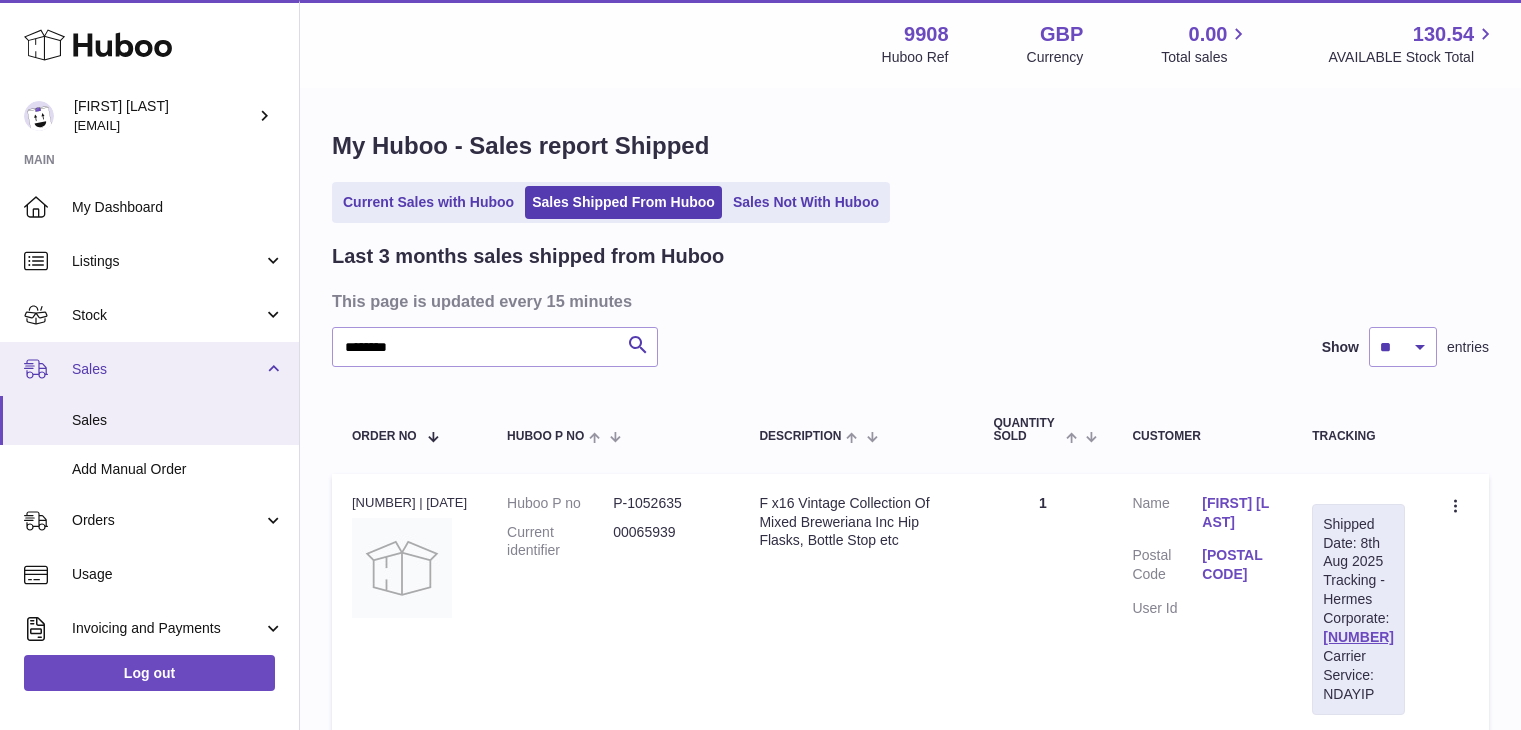 scroll, scrollTop: 0, scrollLeft: 0, axis: both 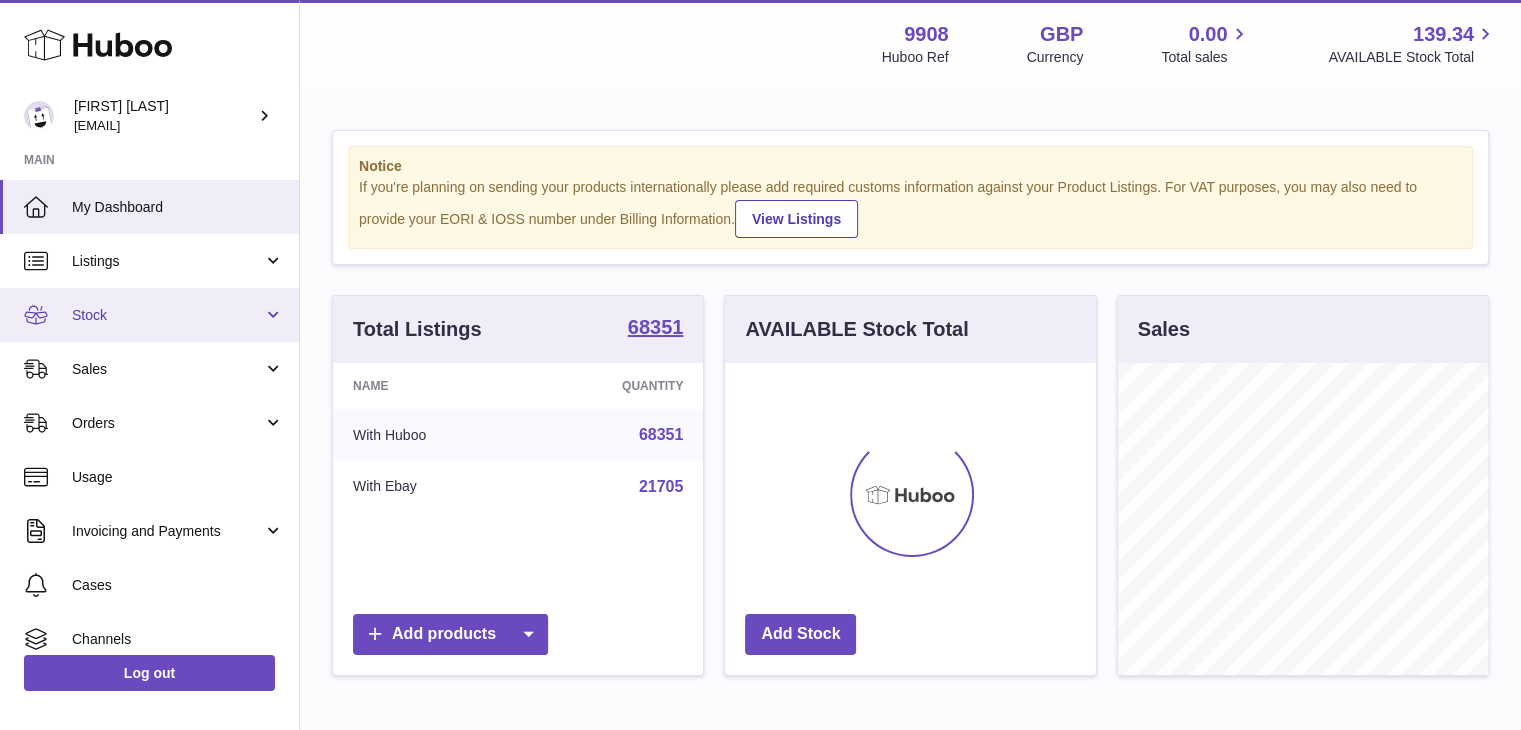 click on "Stock" at bounding box center [167, 315] 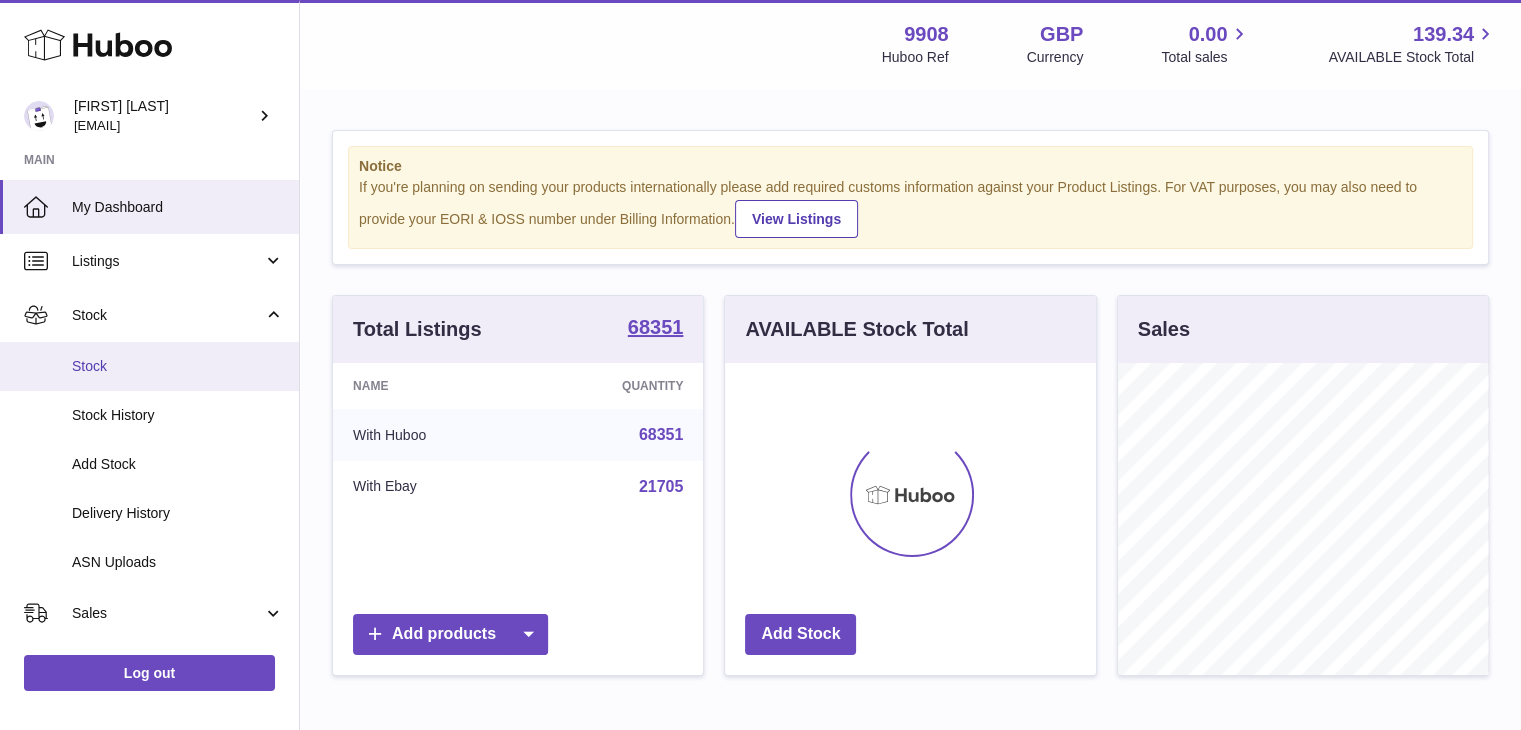 click on "Stock" at bounding box center [178, 366] 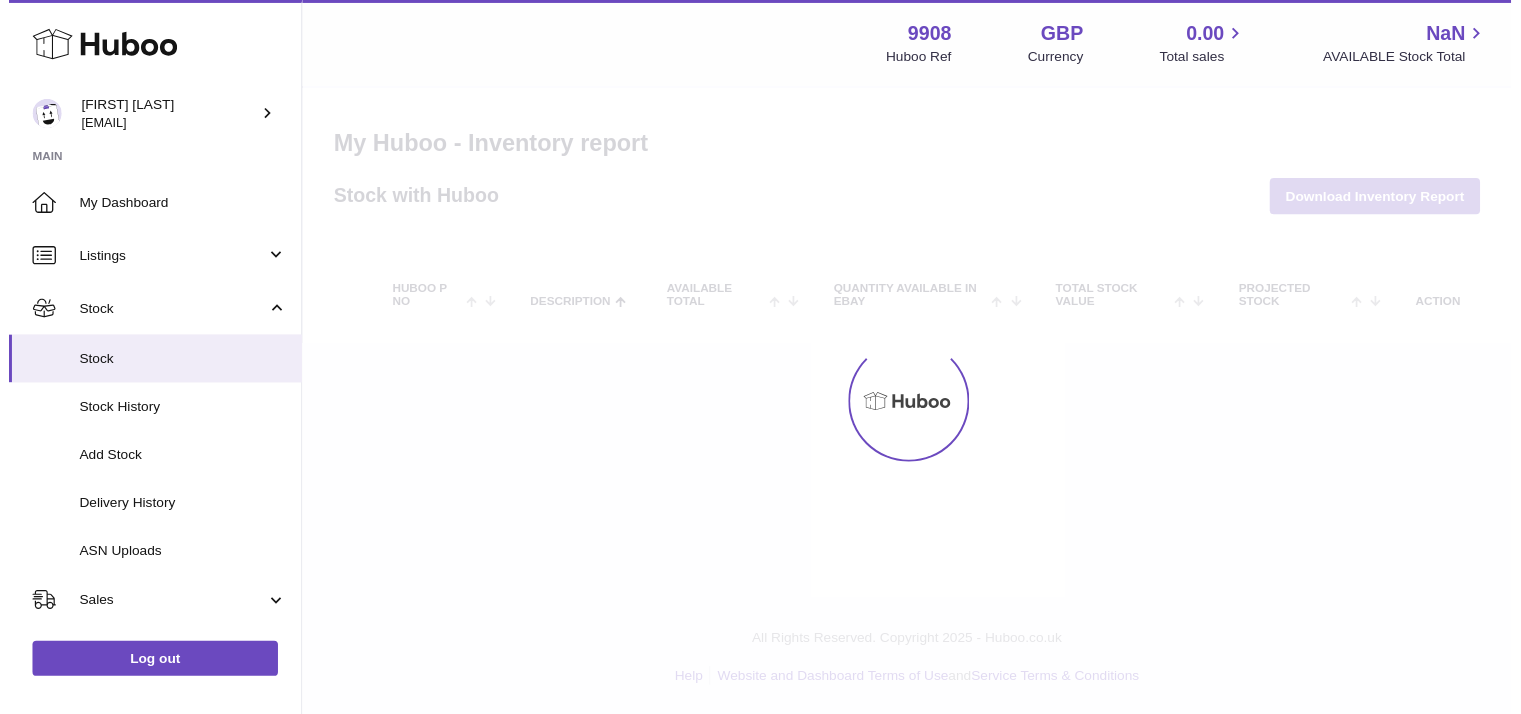 scroll, scrollTop: 0, scrollLeft: 0, axis: both 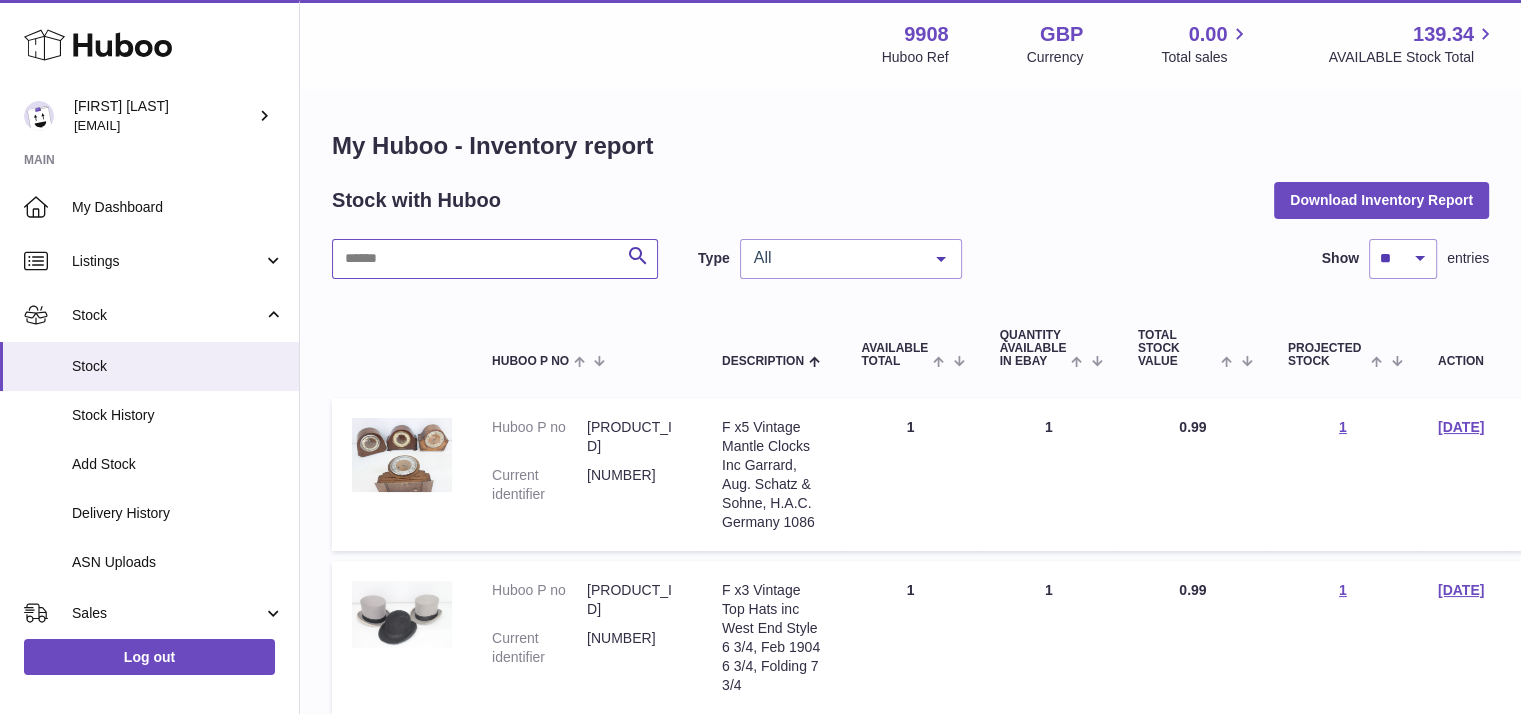 click at bounding box center (495, 259) 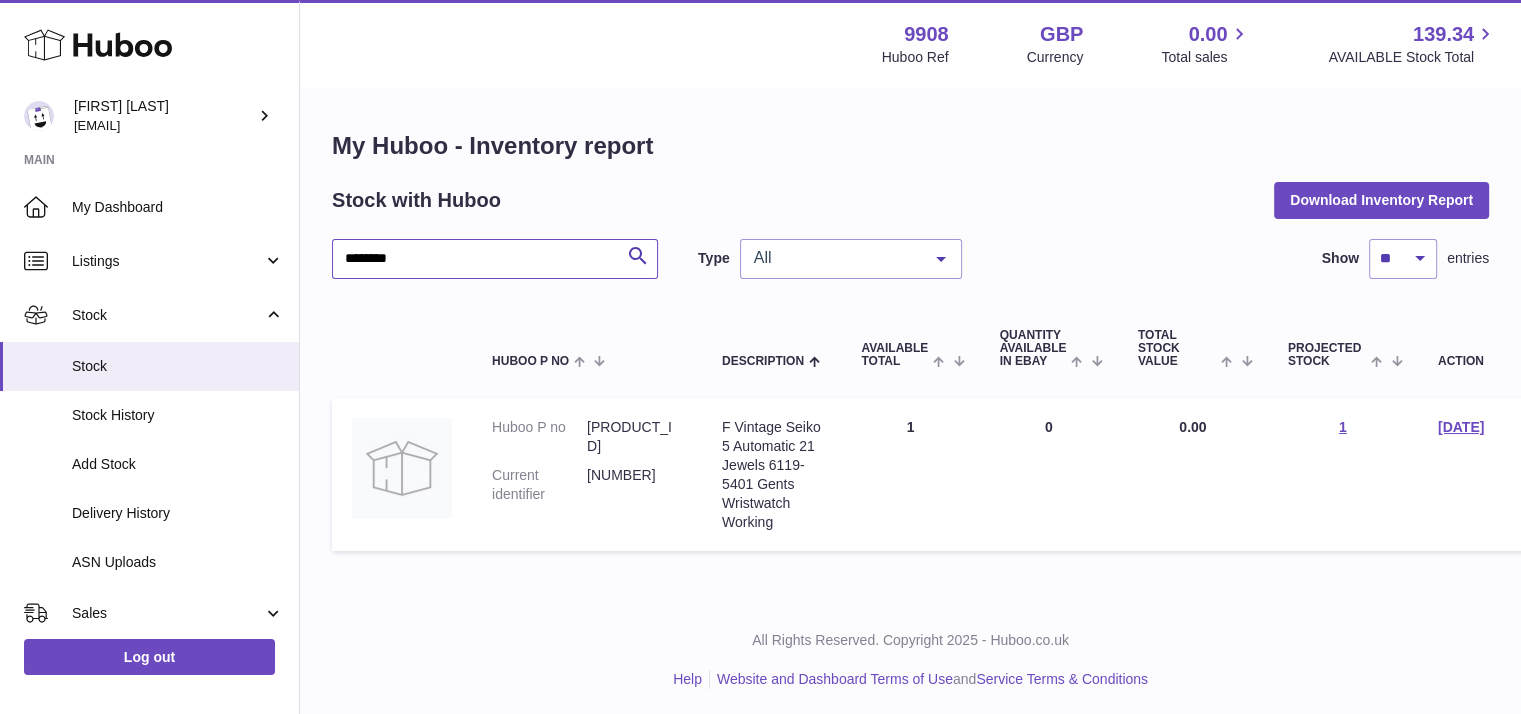 drag, startPoint x: 415, startPoint y: 263, endPoint x: 336, endPoint y: 250, distance: 80.06248 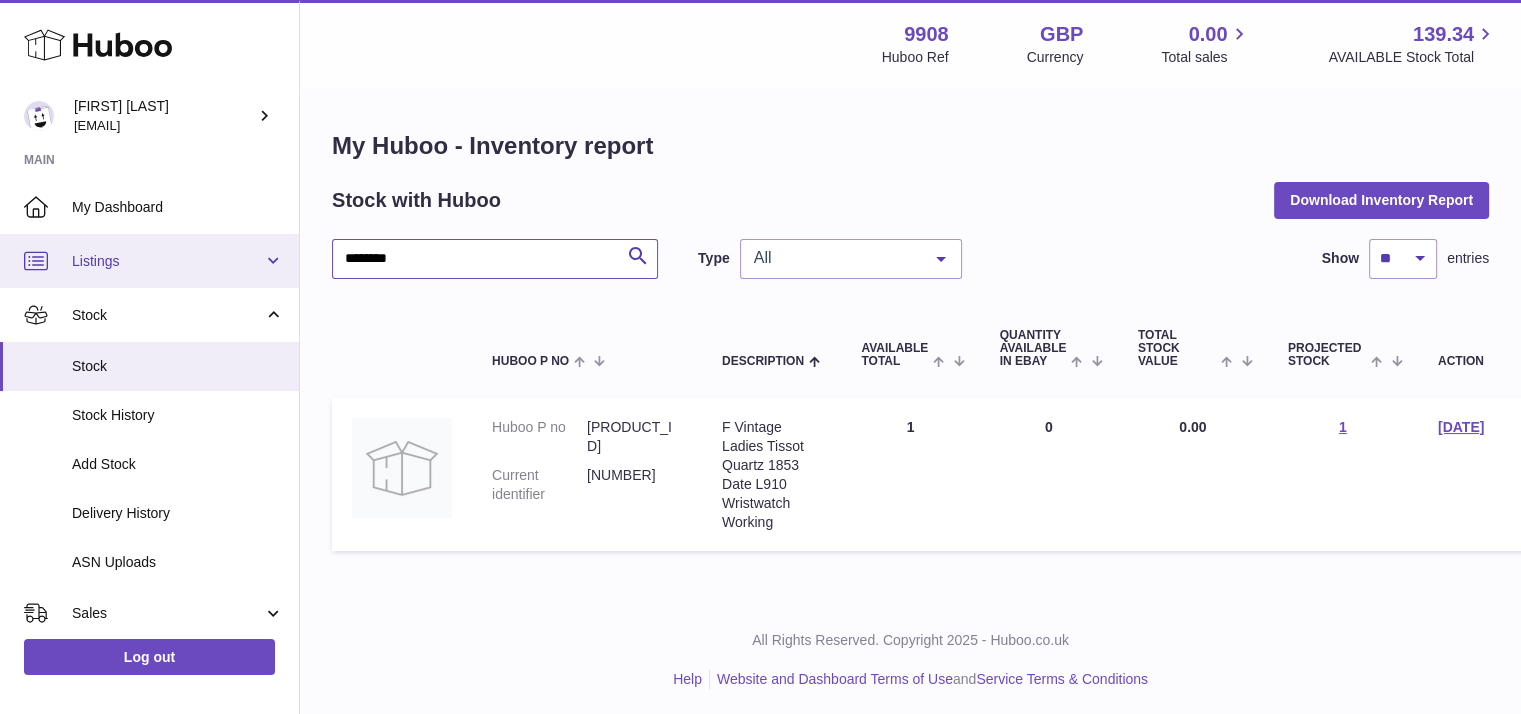 drag, startPoint x: 285, startPoint y: 257, endPoint x: 268, endPoint y: 252, distance: 17.720045 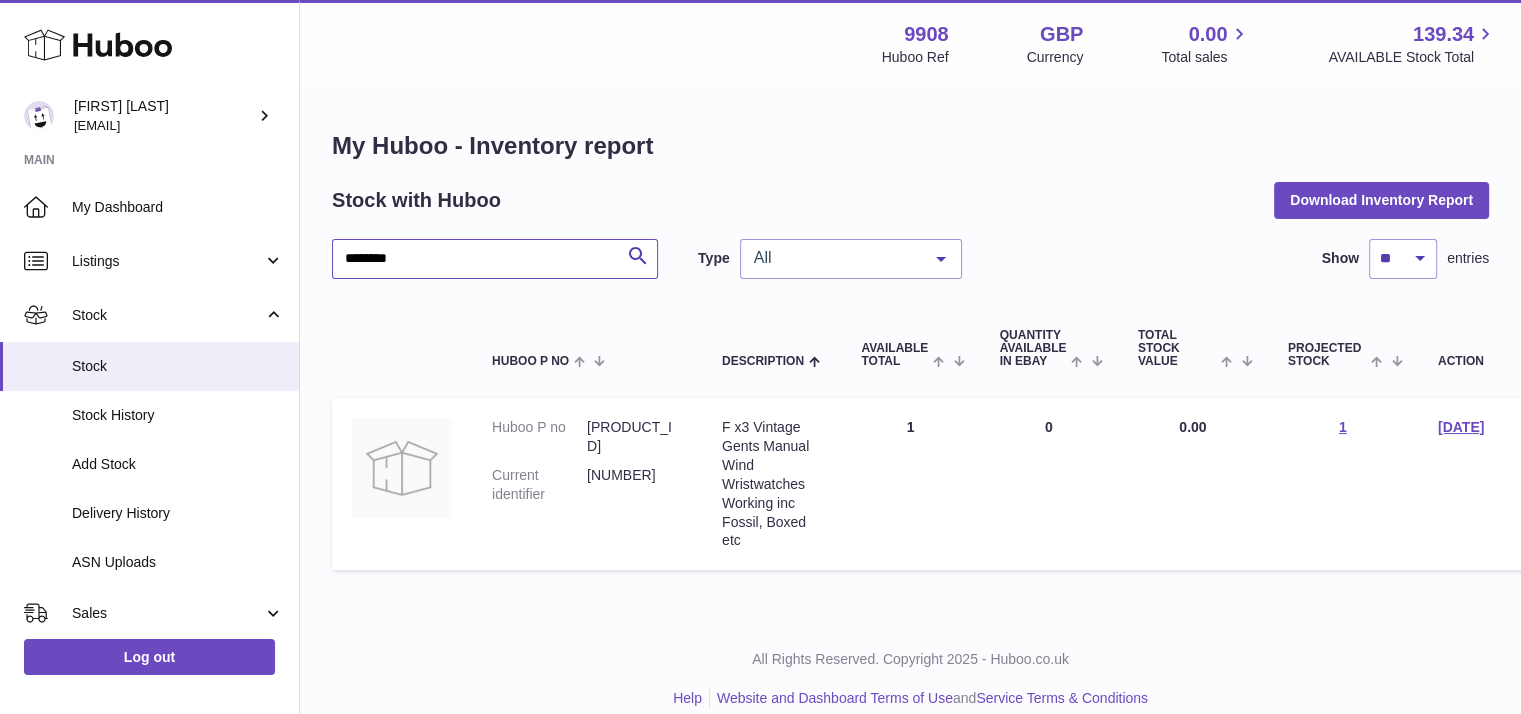 drag, startPoint x: 430, startPoint y: 267, endPoint x: 346, endPoint y: 257, distance: 84.59315 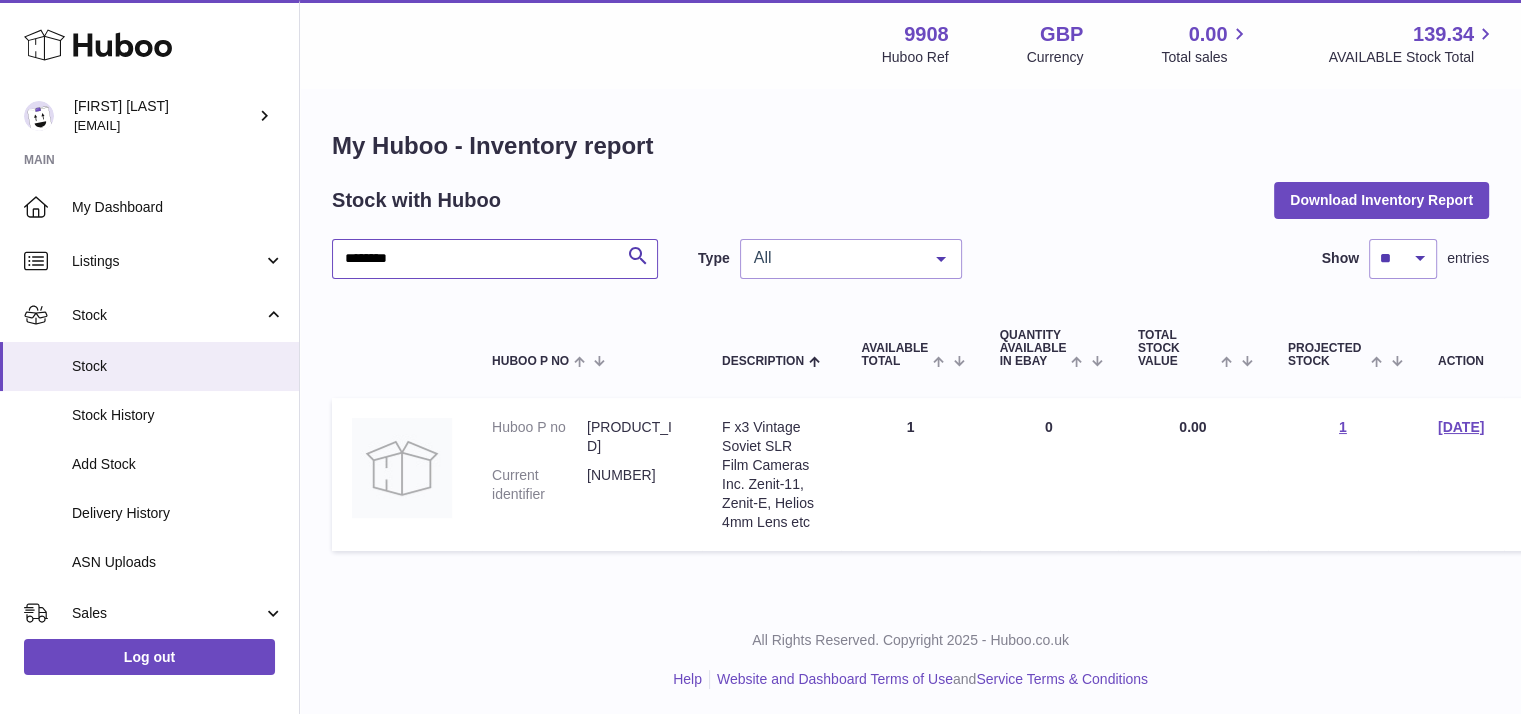 drag, startPoint x: 414, startPoint y: 262, endPoint x: 340, endPoint y: 252, distance: 74.672615 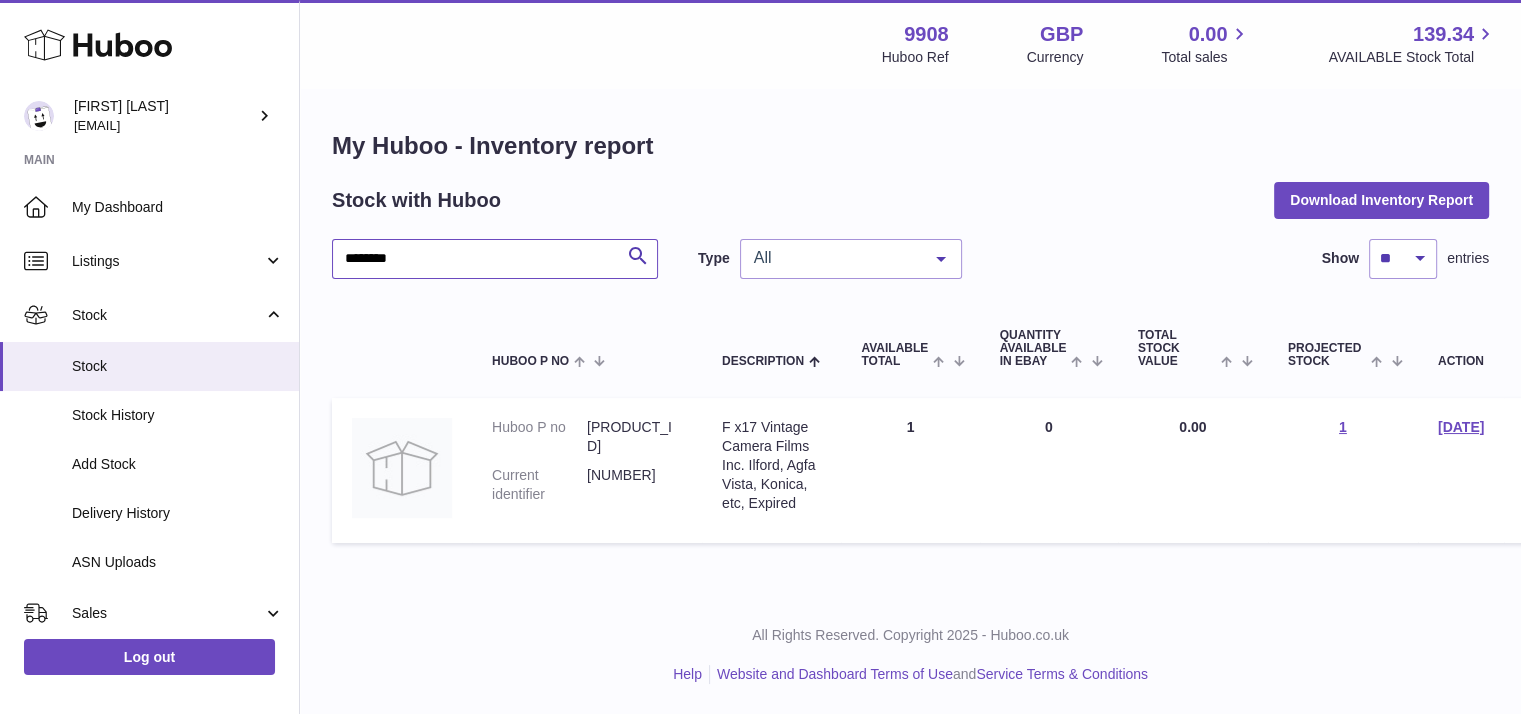 drag, startPoint x: 428, startPoint y: 256, endPoint x: 329, endPoint y: 255, distance: 99.00505 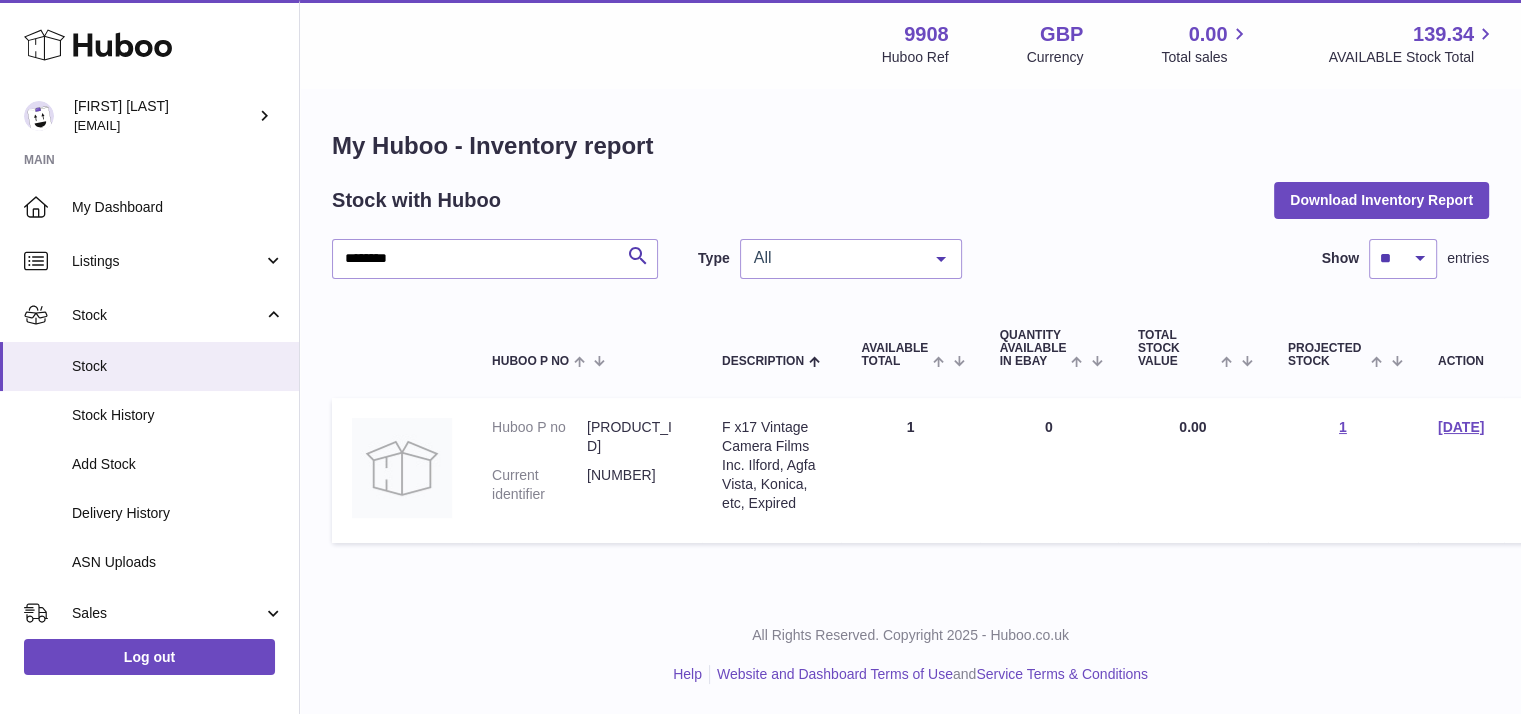 click on "My Huboo - Inventory report     Stock with Huboo
Download Inventory Report
********     Search
Type
All         All   Low stock   Stock over 2 months   Healthy Stock     No elements found. Consider changing the search query.   List is empty.
Show
** ** ** ***
entries
Huboo P no       Description       AVAILABLE Total       Quantity Available in eBay       Total stock value       Projected Stock
Action
Huboo P no   [PRODUCT_ID]   Current identifier   [NUMBER]   Description   F x17 Vintage Camera Films Inc. Ilford, Agfa Vista, Konica, etc, Expired     Quantity Available
1
Quantity Available in eBay
0
Total stock value   0.00   Projected Stock   1   Oldest stock date on shelf     [DATE]
Sync" at bounding box center (910, 341) 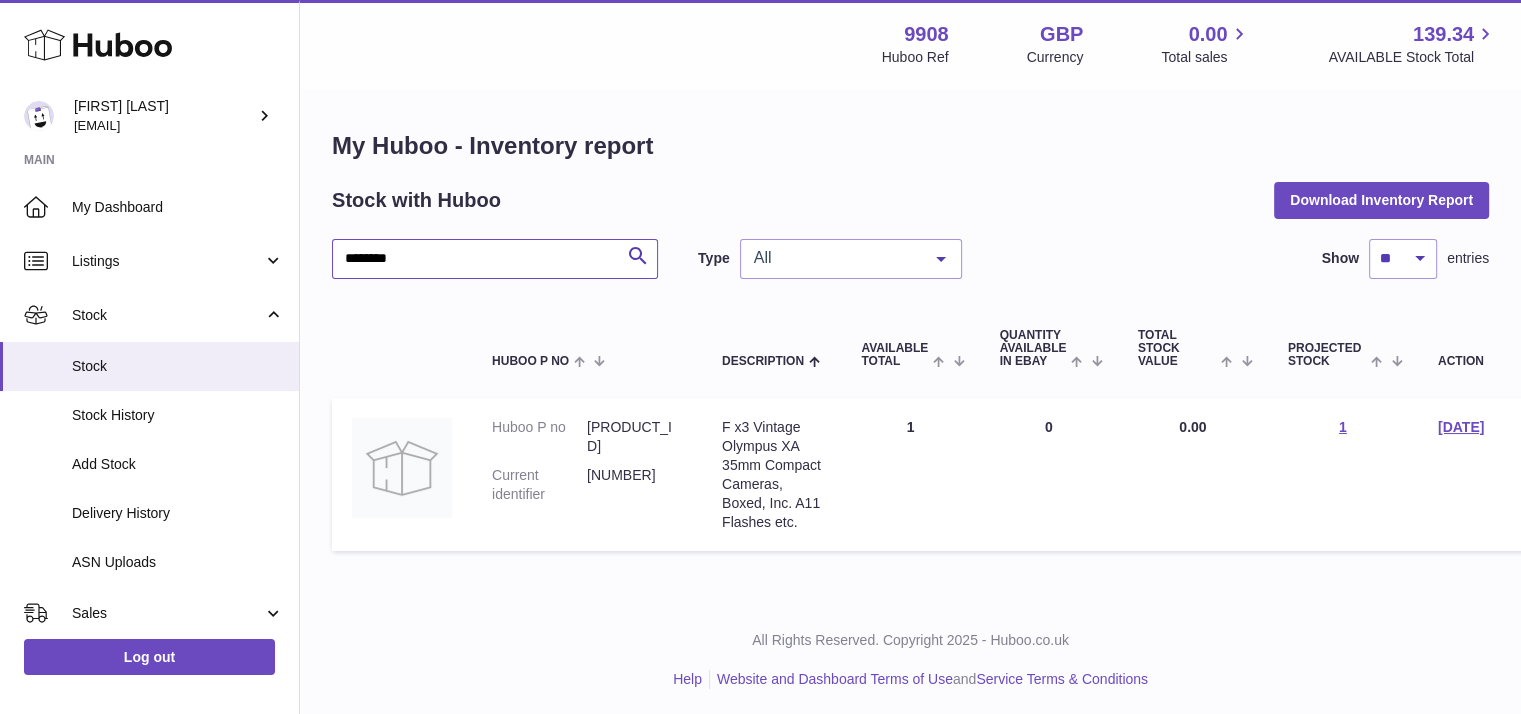 drag, startPoint x: 416, startPoint y: 261, endPoint x: 310, endPoint y: 258, distance: 106.04244 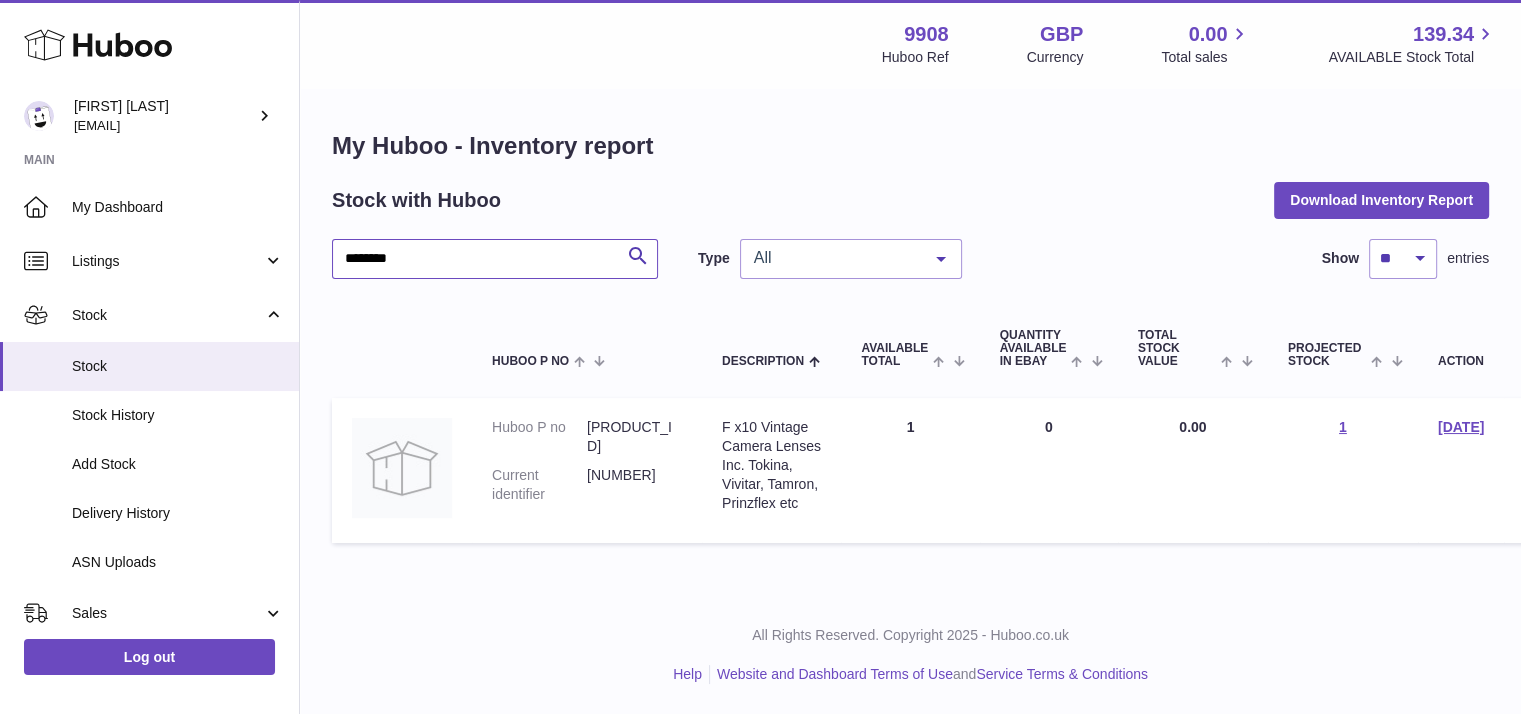 drag, startPoint x: 424, startPoint y: 269, endPoint x: 315, endPoint y: 260, distance: 109.370926 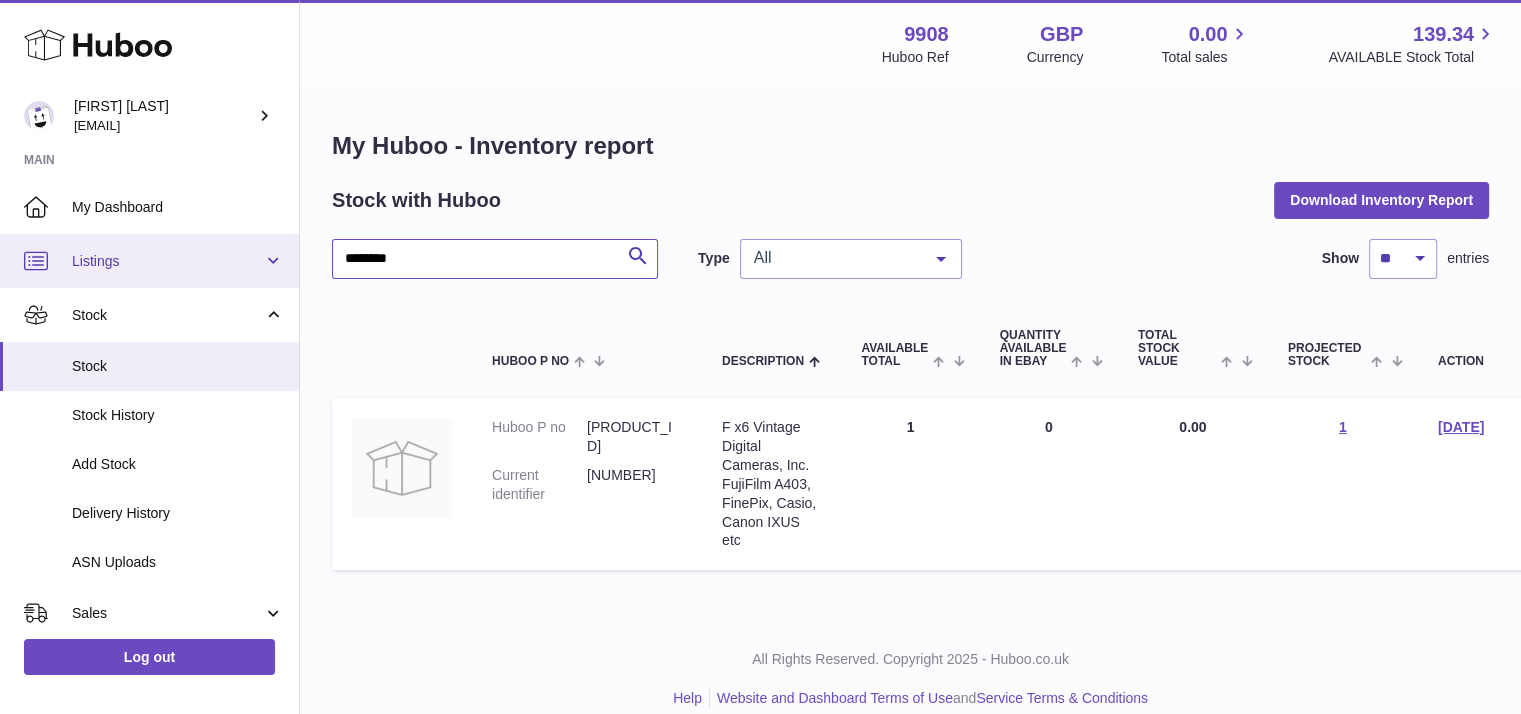 drag, startPoint x: 420, startPoint y: 262, endPoint x: 293, endPoint y: 262, distance: 127 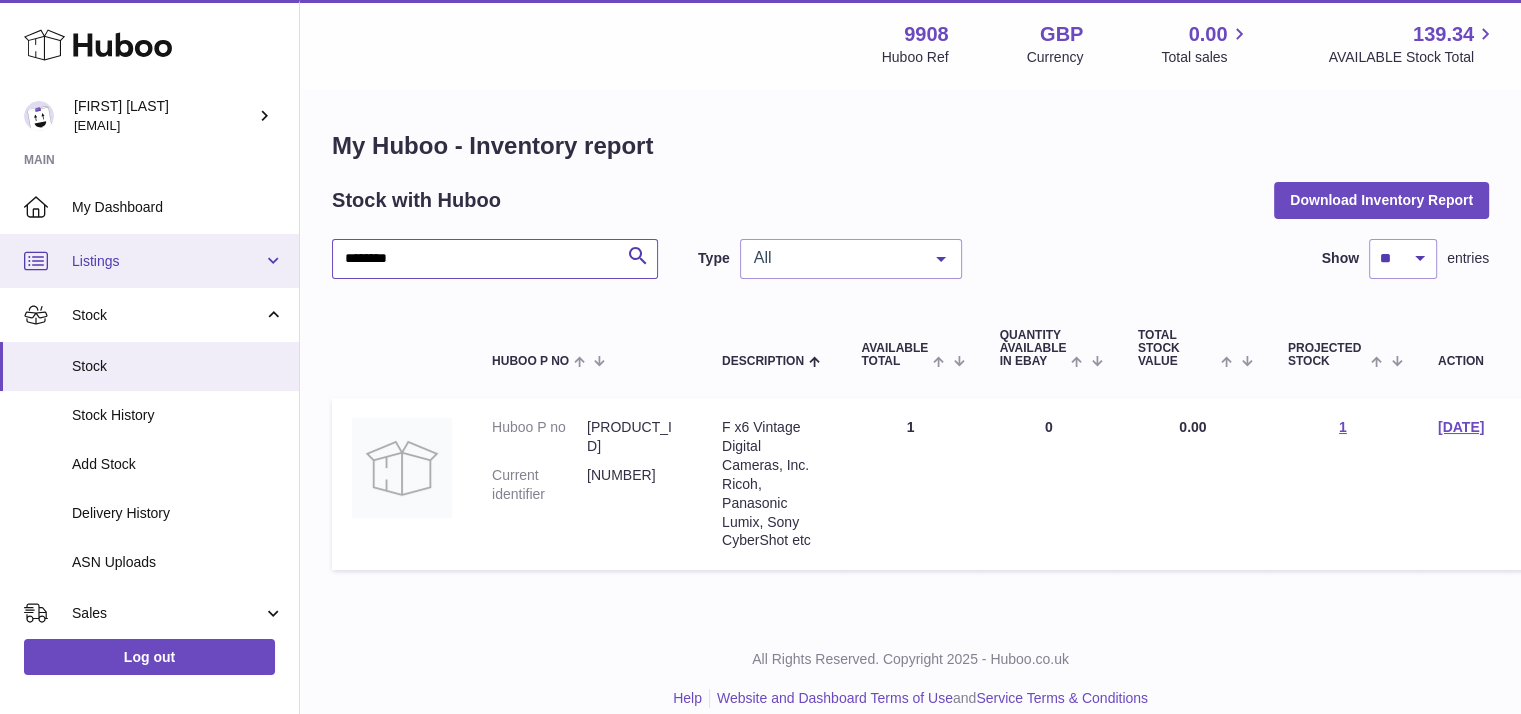 drag, startPoint x: 423, startPoint y: 247, endPoint x: 265, endPoint y: 246, distance: 158.00316 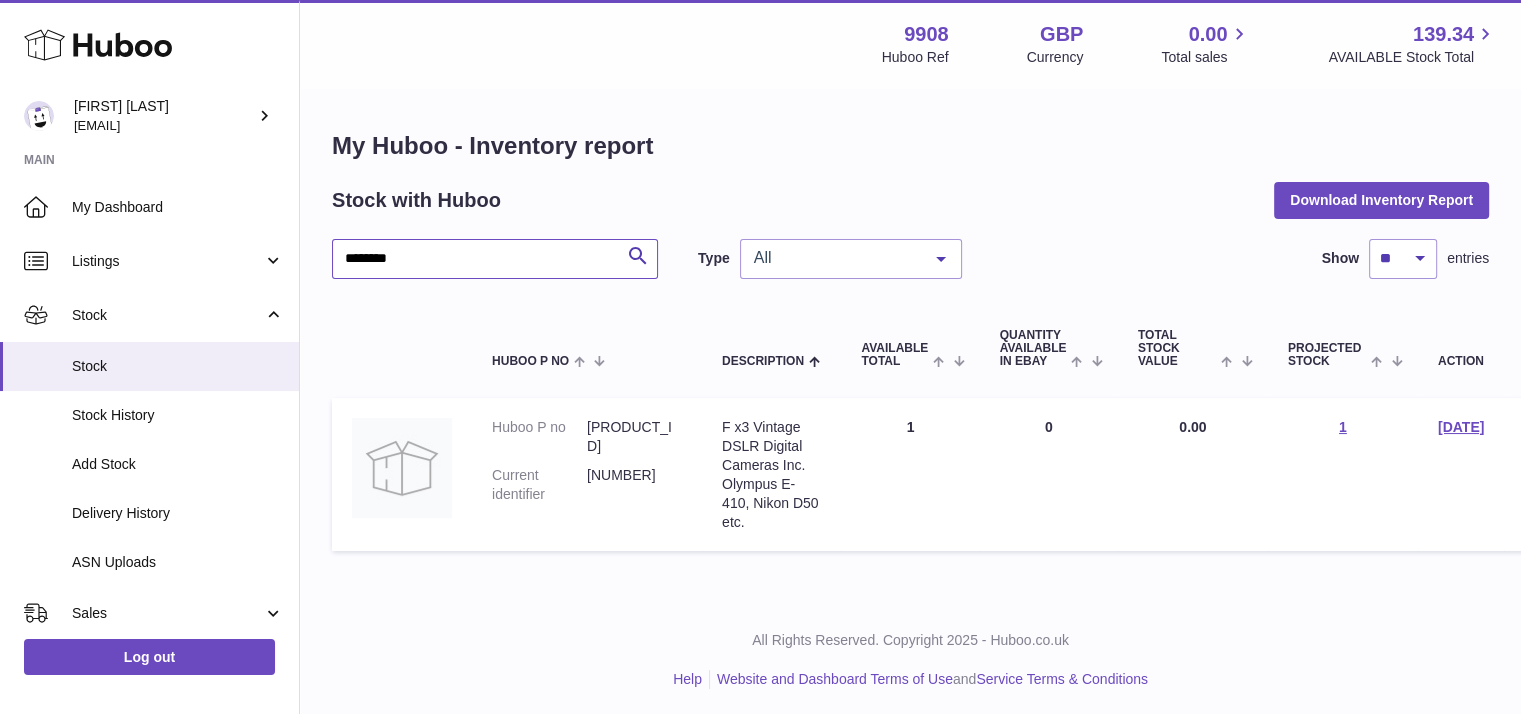 drag, startPoint x: 420, startPoint y: 264, endPoint x: 324, endPoint y: 251, distance: 96.87621 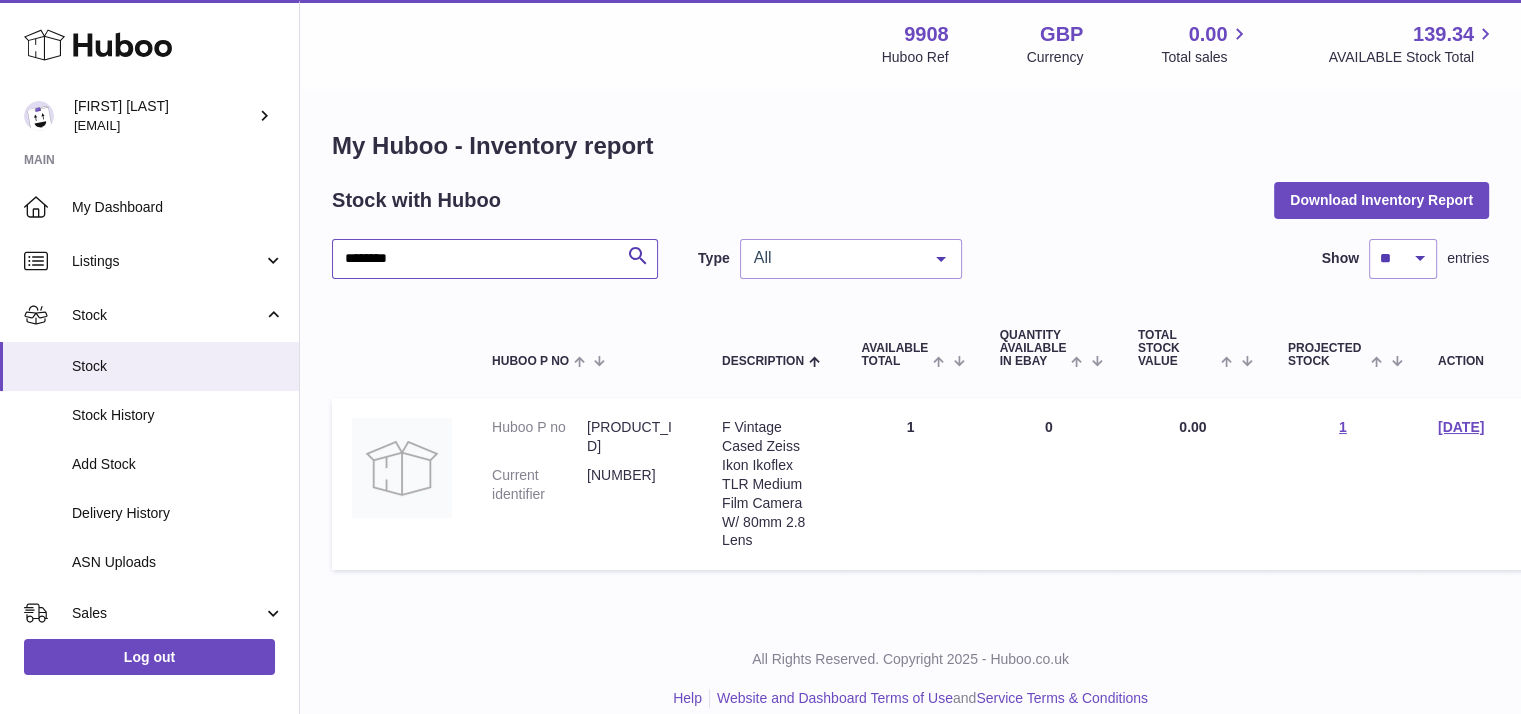 drag, startPoint x: 419, startPoint y: 271, endPoint x: 313, endPoint y: 252, distance: 107.68937 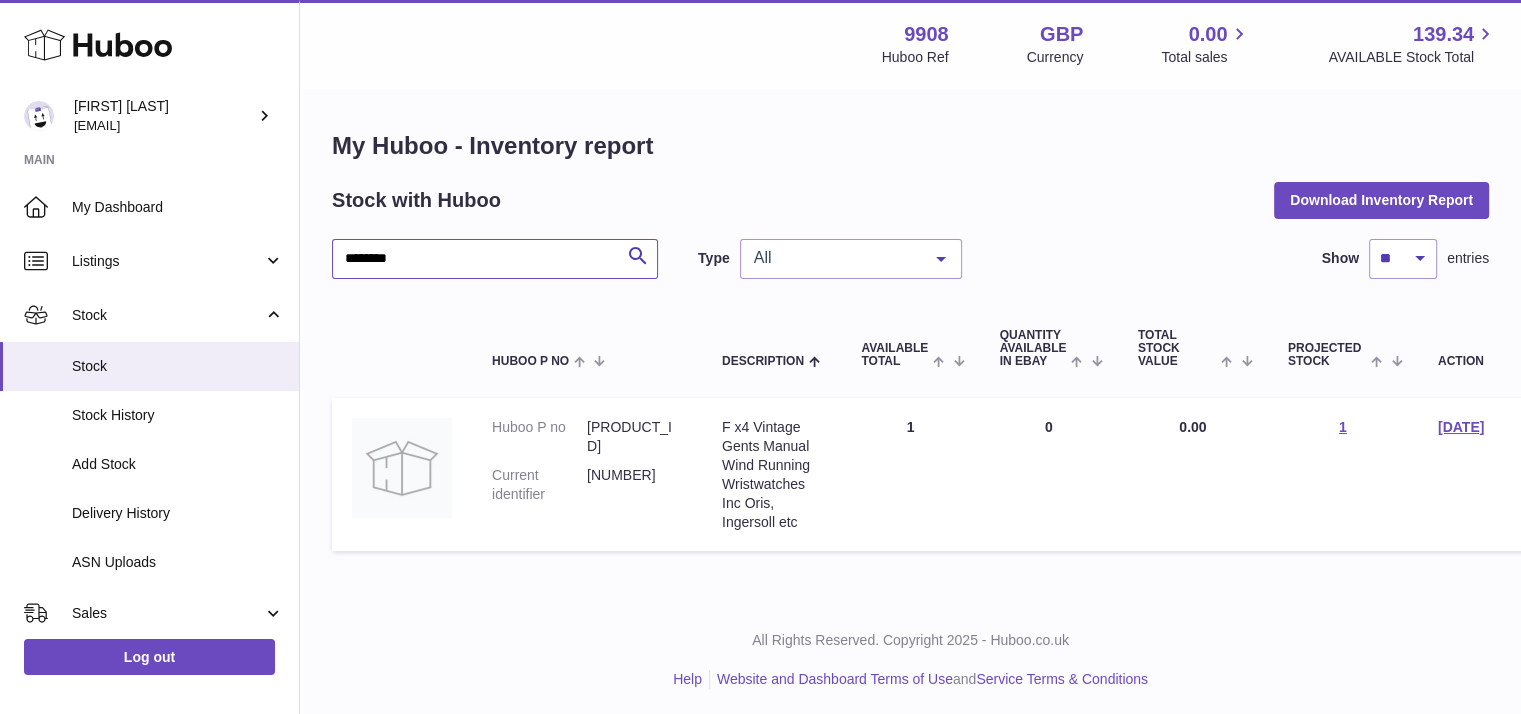 drag, startPoint x: 391, startPoint y: 255, endPoint x: 328, endPoint y: 251, distance: 63.126858 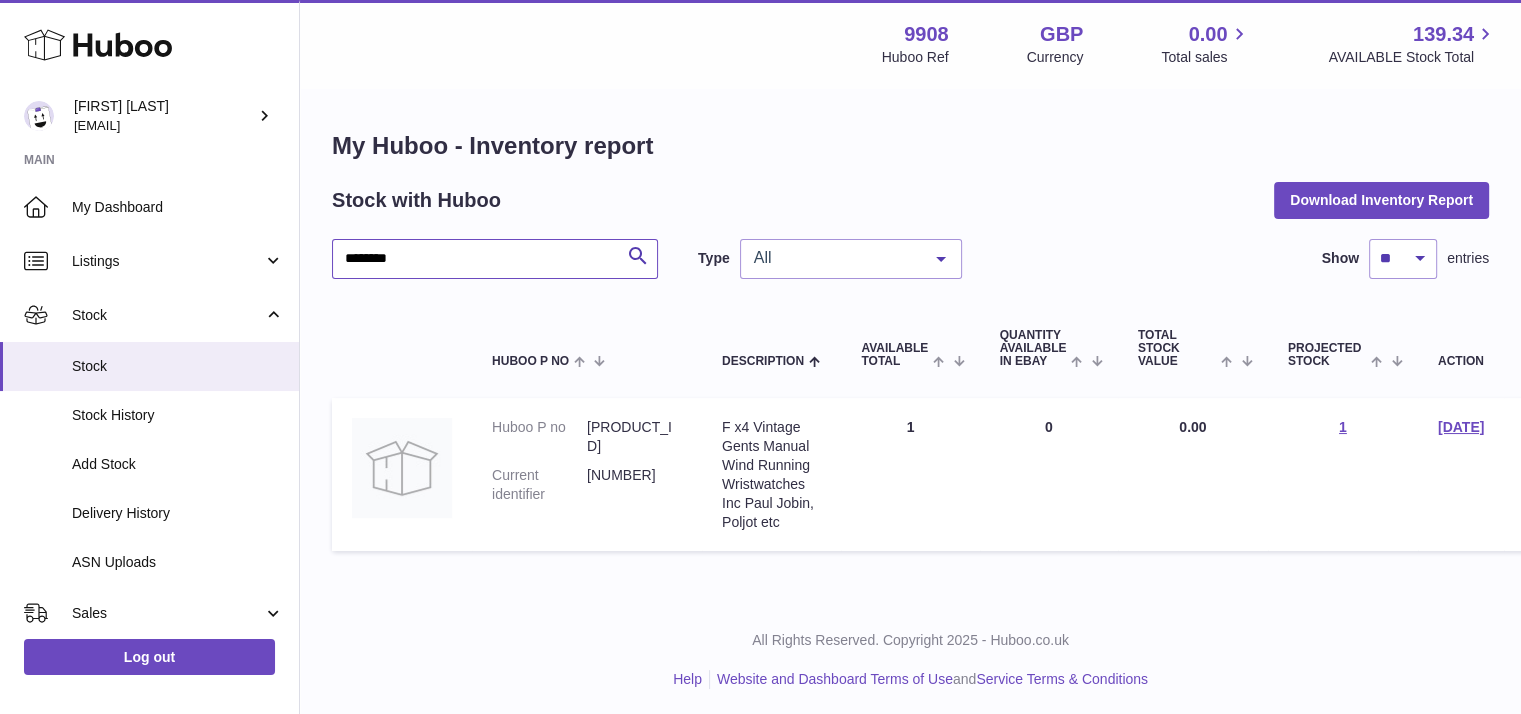 drag, startPoint x: 394, startPoint y: 267, endPoint x: 330, endPoint y: 269, distance: 64.03124 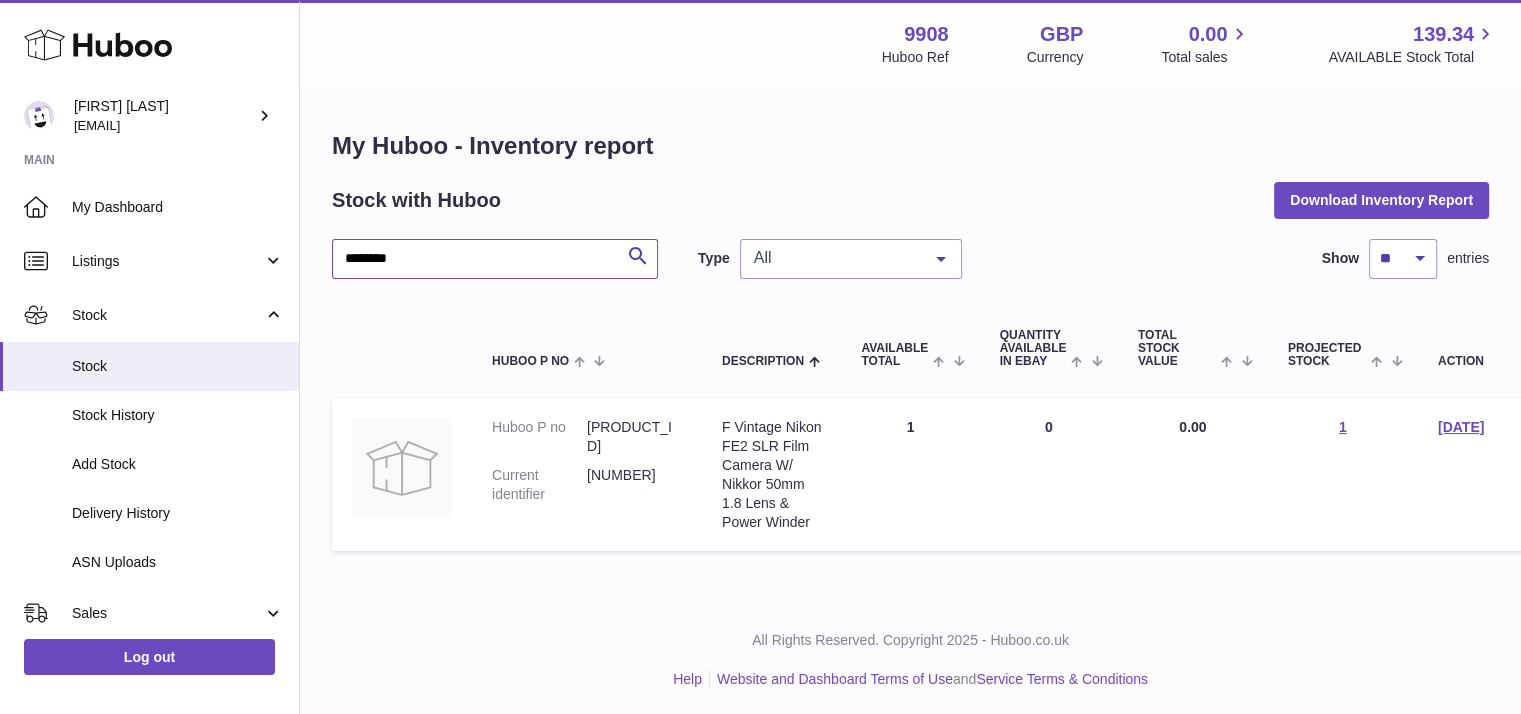 type on "********" 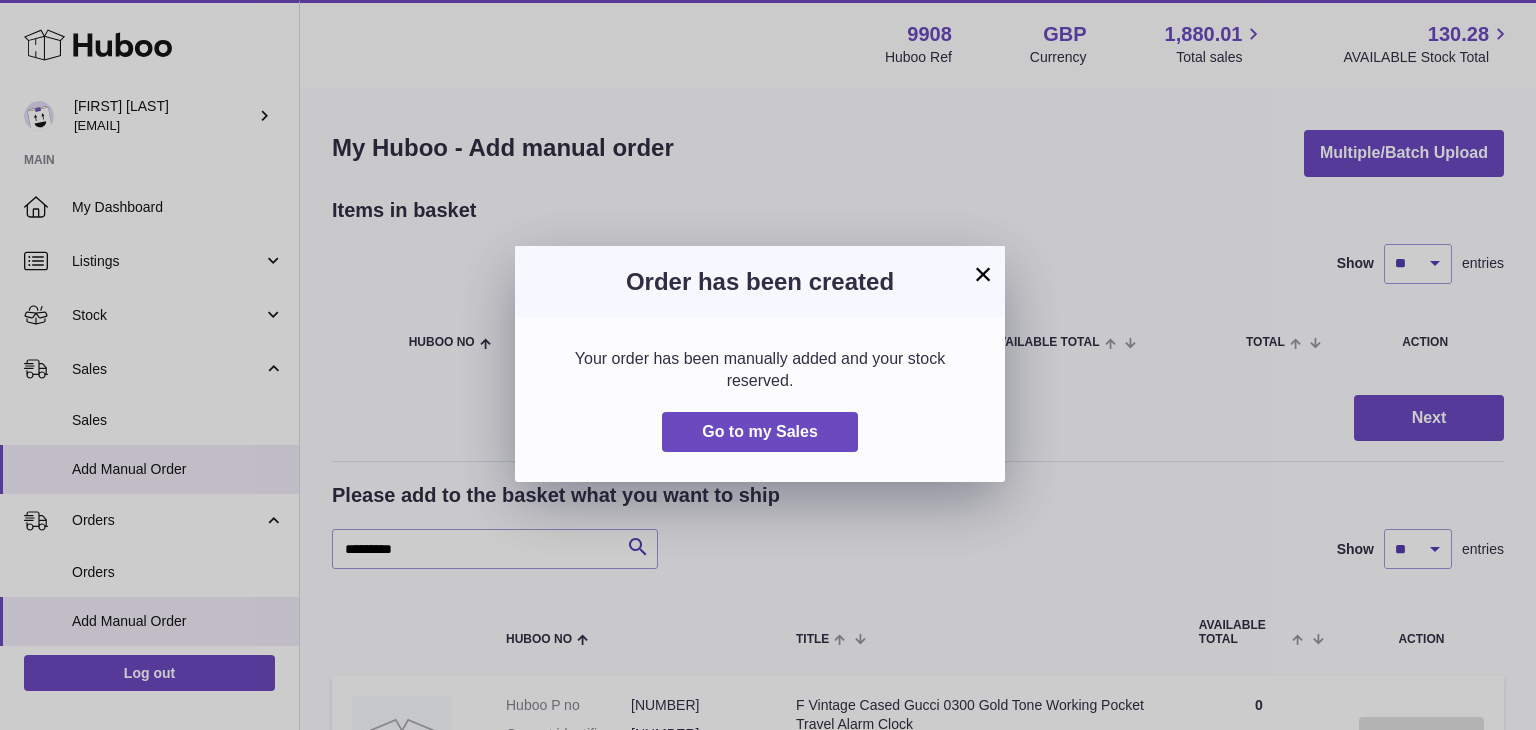 scroll, scrollTop: 0, scrollLeft: 0, axis: both 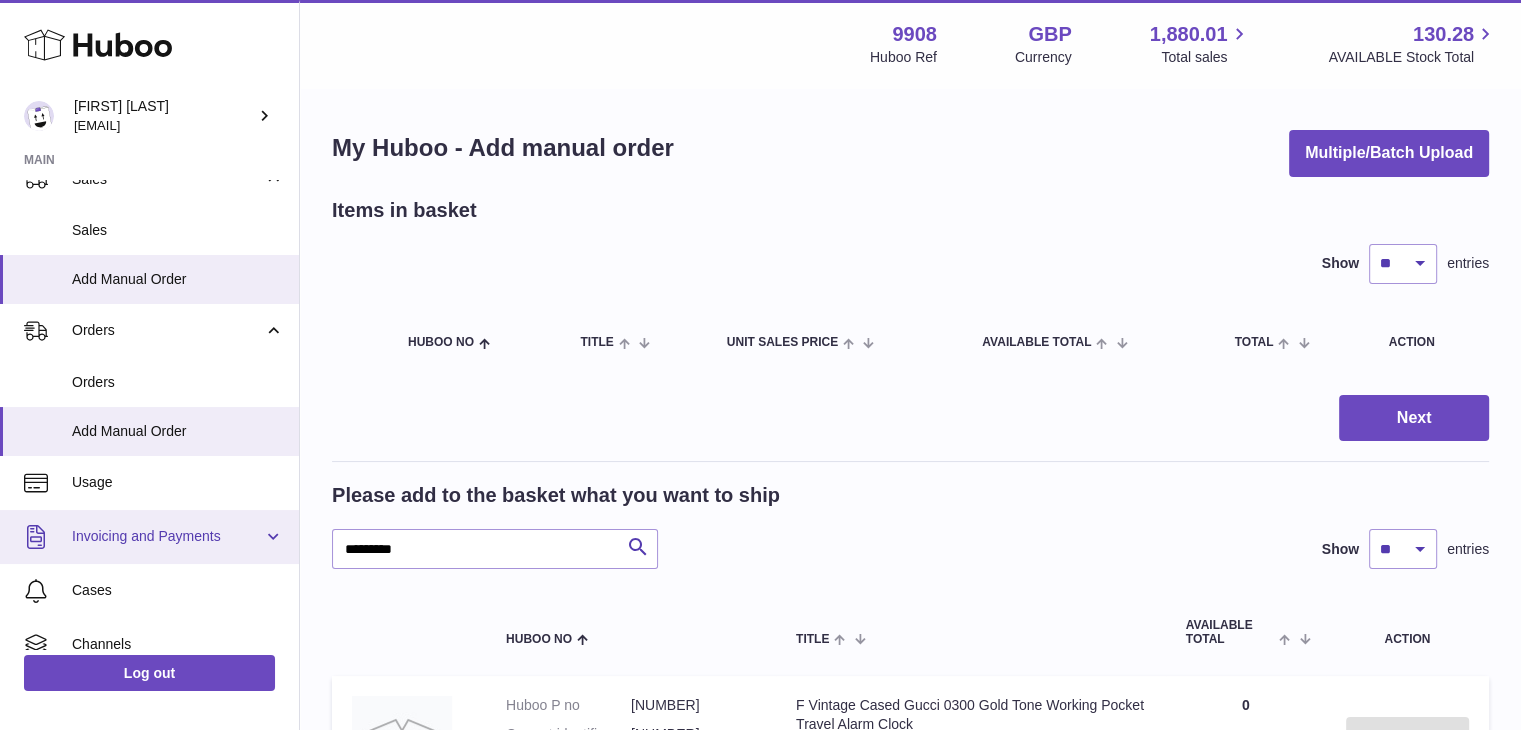 click on "Invoicing and Payments" at bounding box center [167, 536] 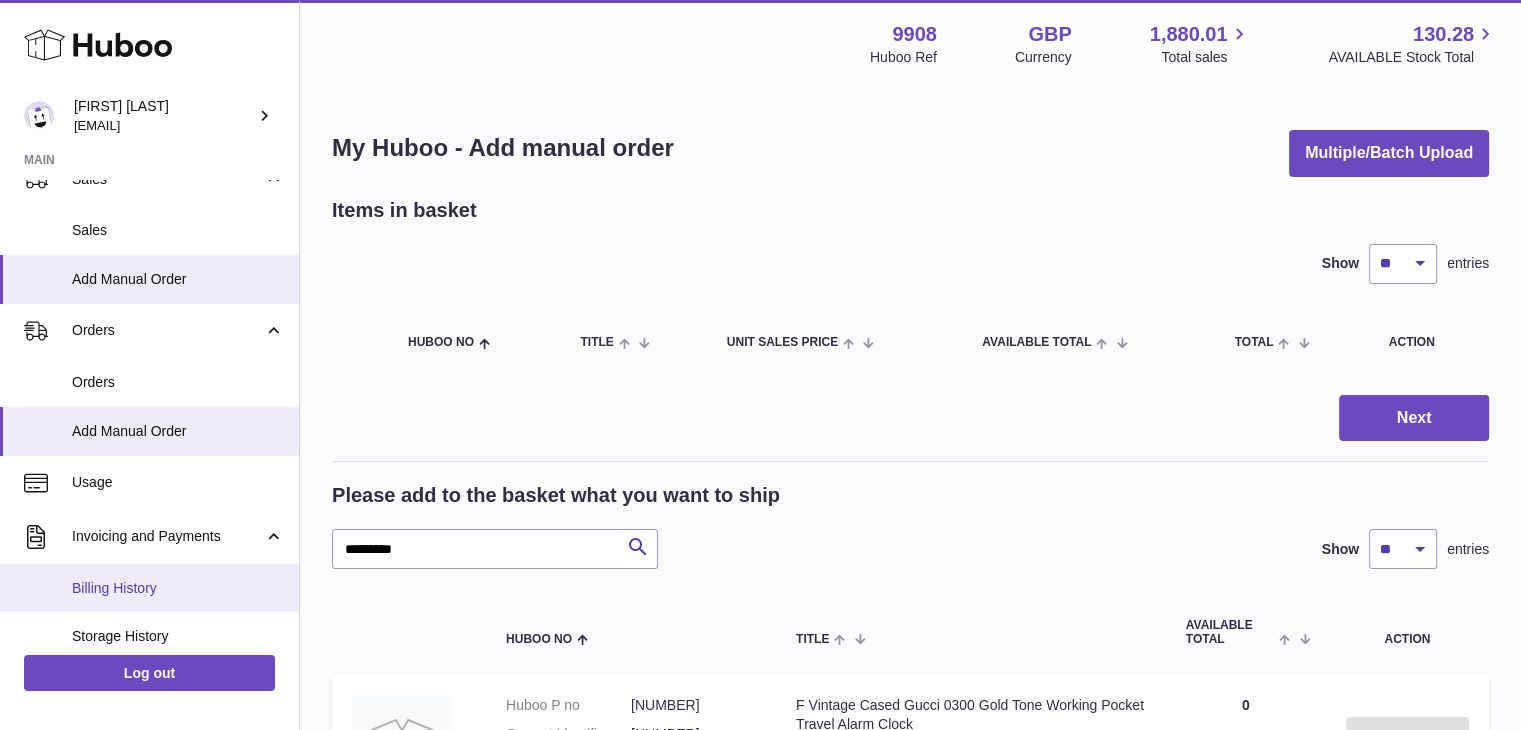 click on "Billing History" at bounding box center (178, 588) 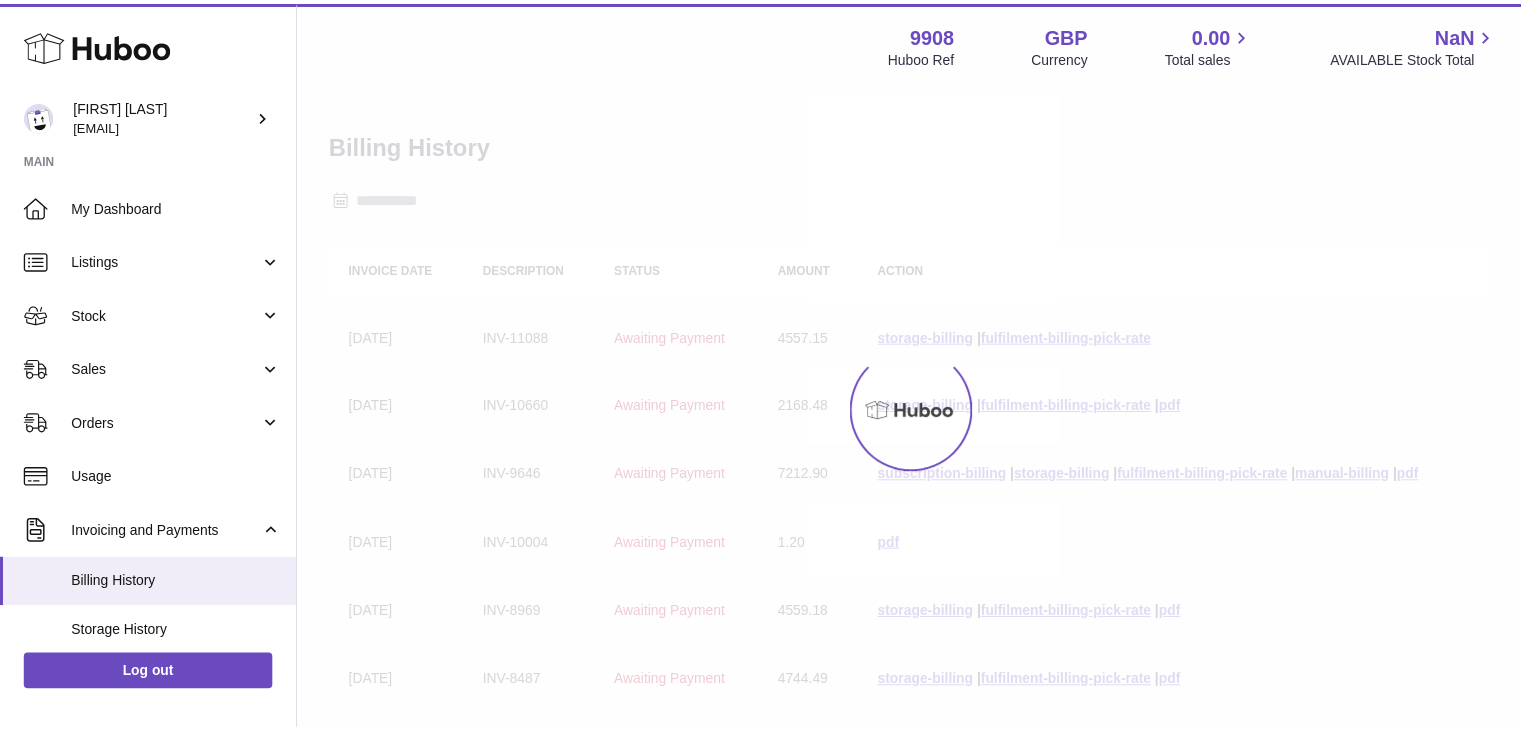 scroll, scrollTop: 0, scrollLeft: 0, axis: both 